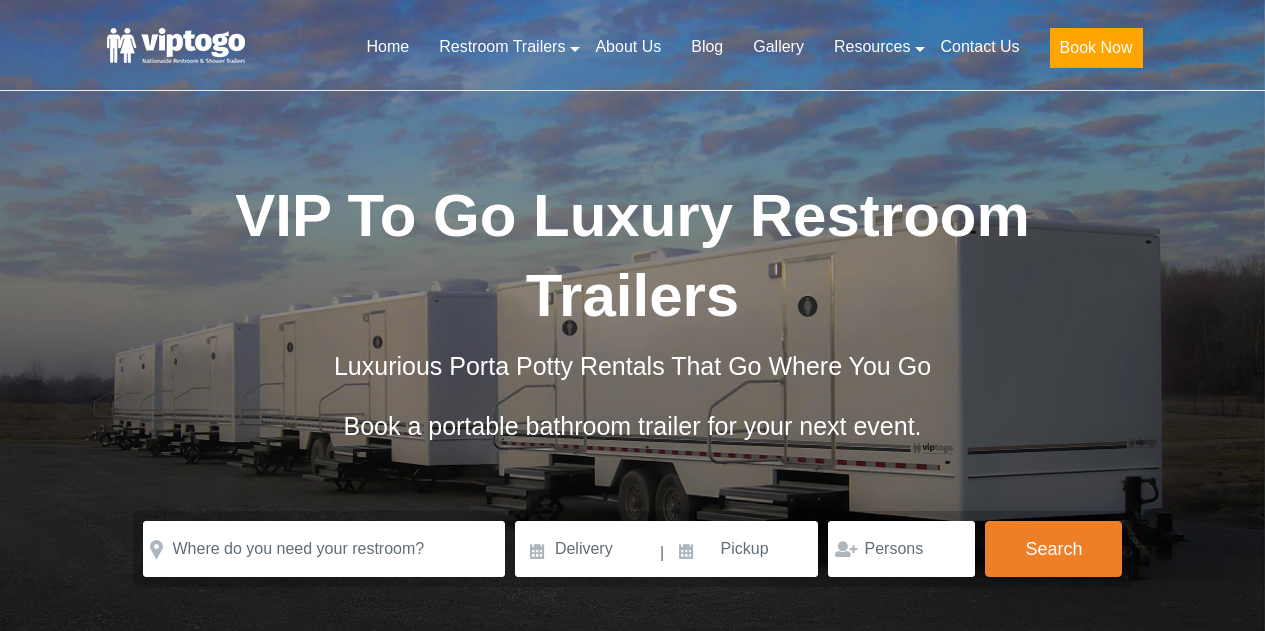 scroll, scrollTop: 0, scrollLeft: 0, axis: both 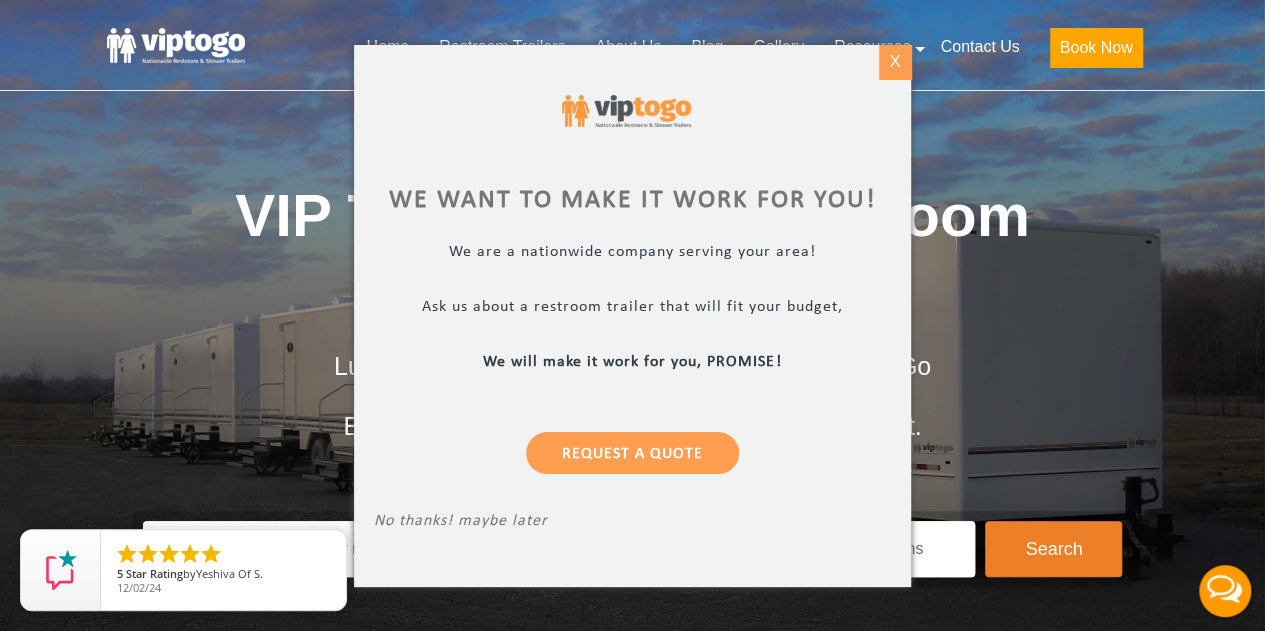 click on "X" at bounding box center (895, 62) 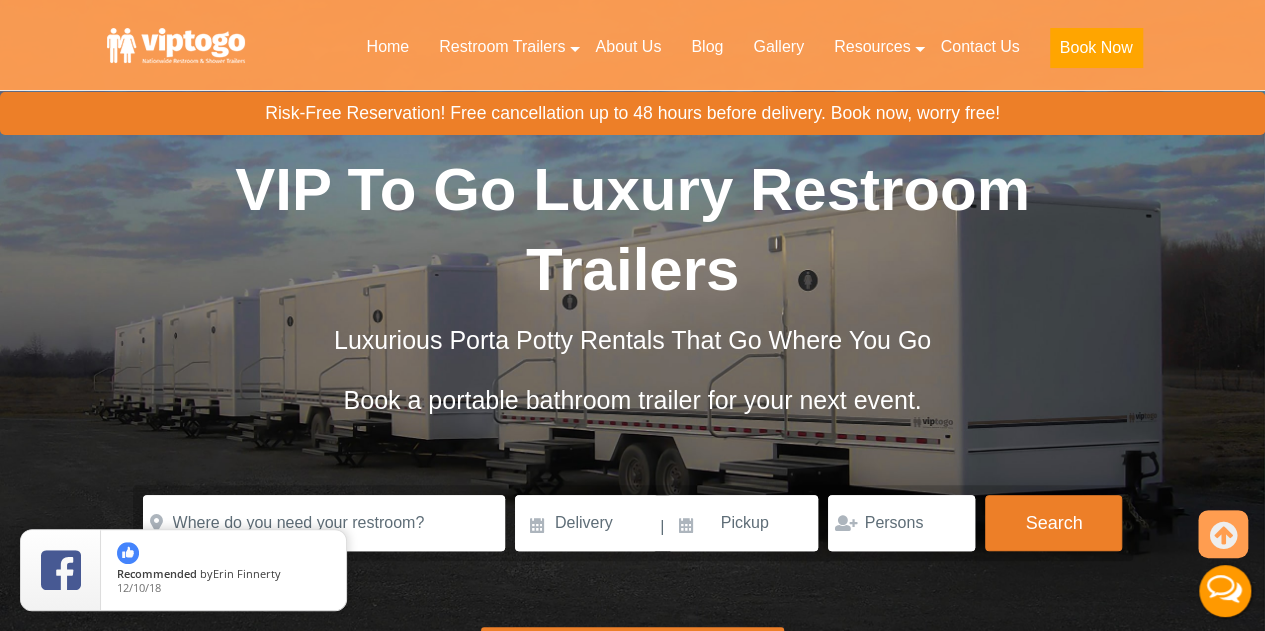 scroll, scrollTop: 252, scrollLeft: 0, axis: vertical 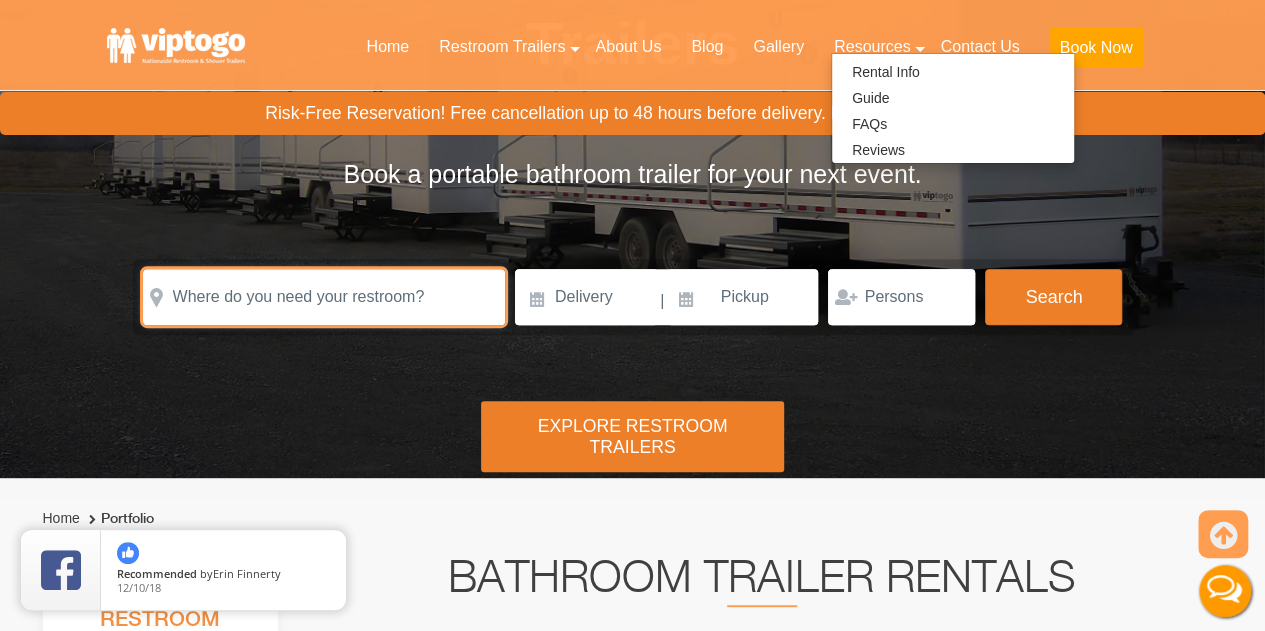 click at bounding box center (324, 297) 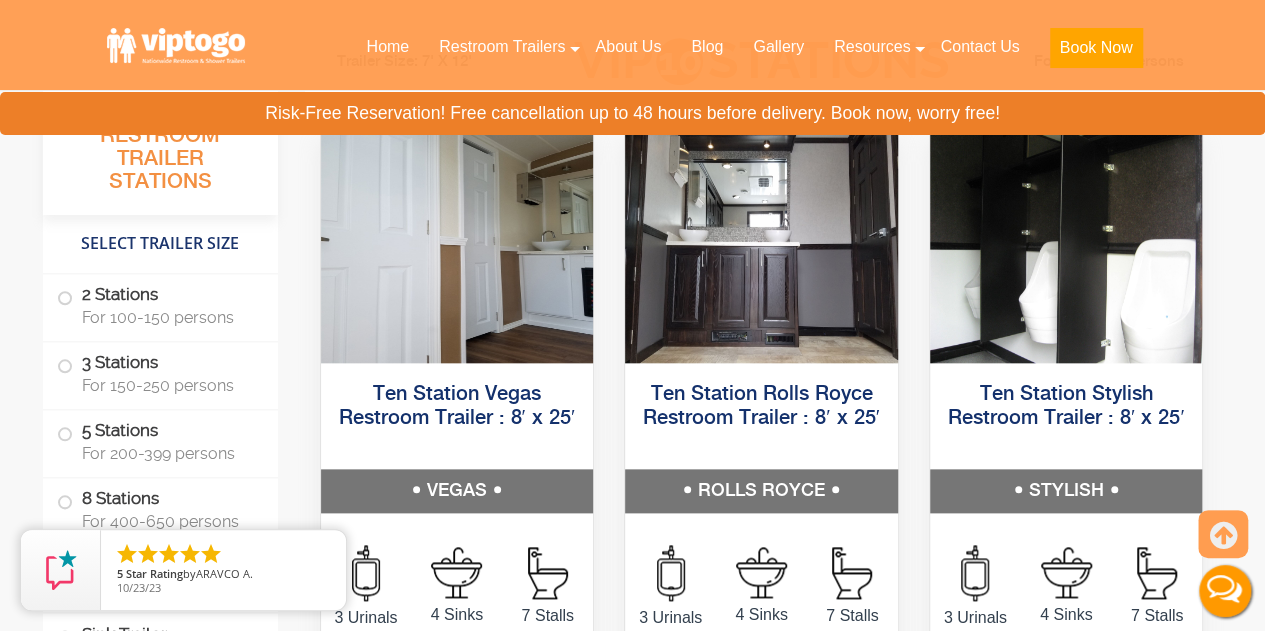 scroll, scrollTop: 4762, scrollLeft: 0, axis: vertical 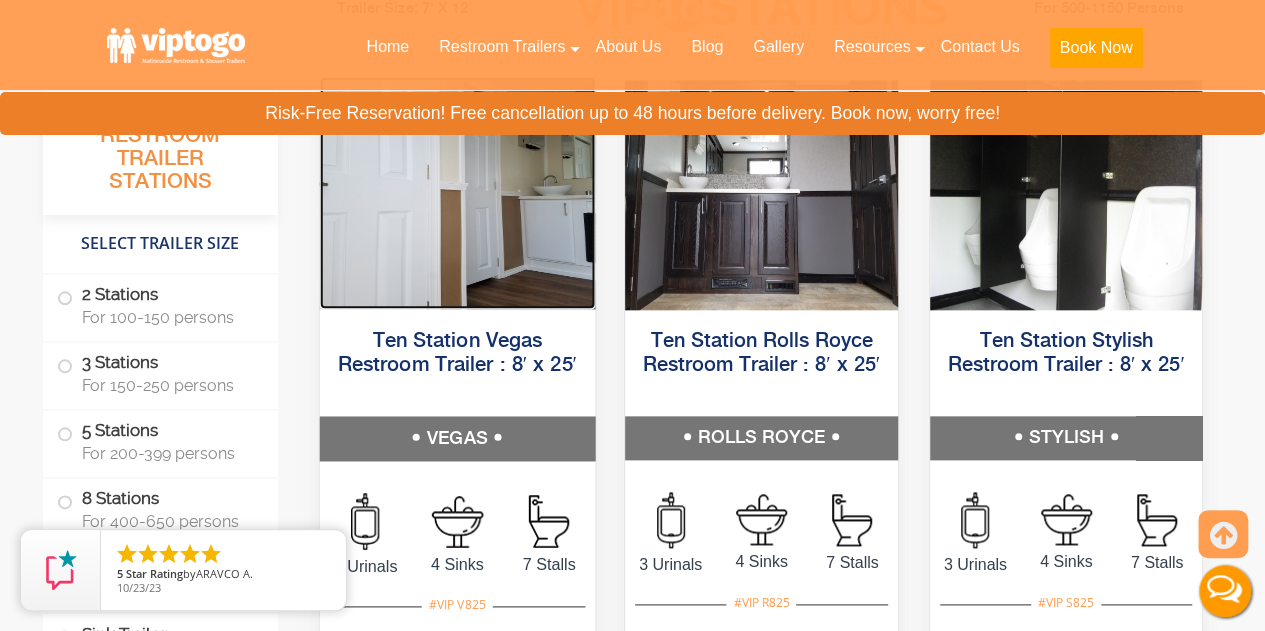 click at bounding box center (456, 192) 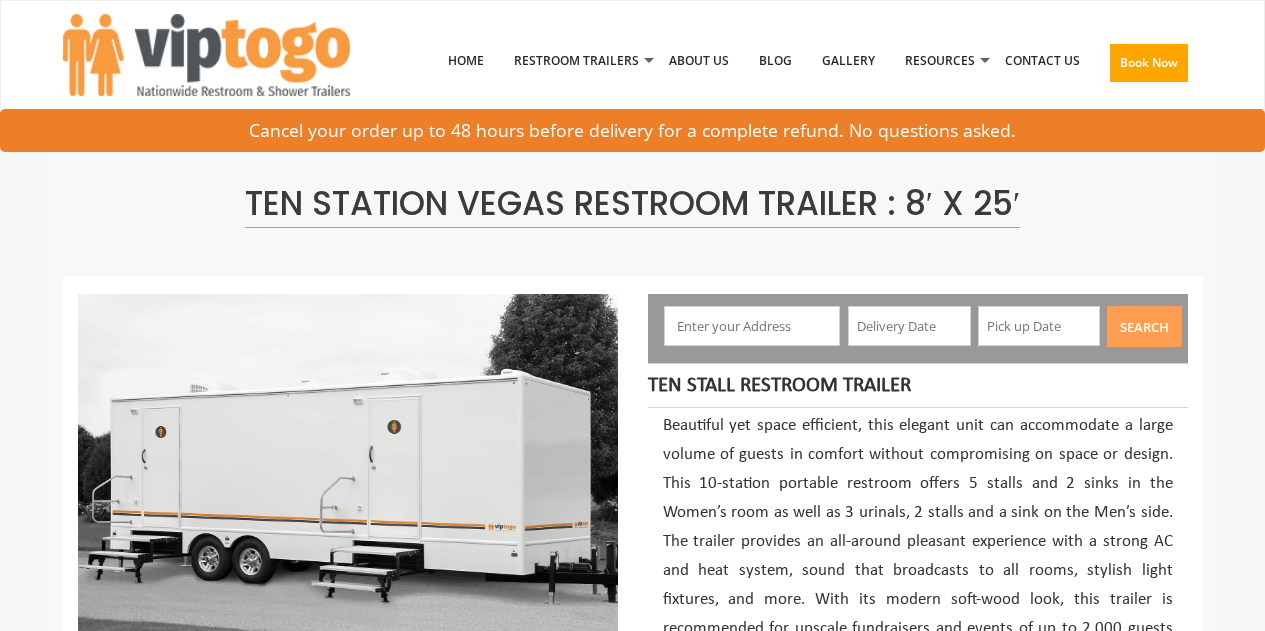 scroll, scrollTop: 0, scrollLeft: 0, axis: both 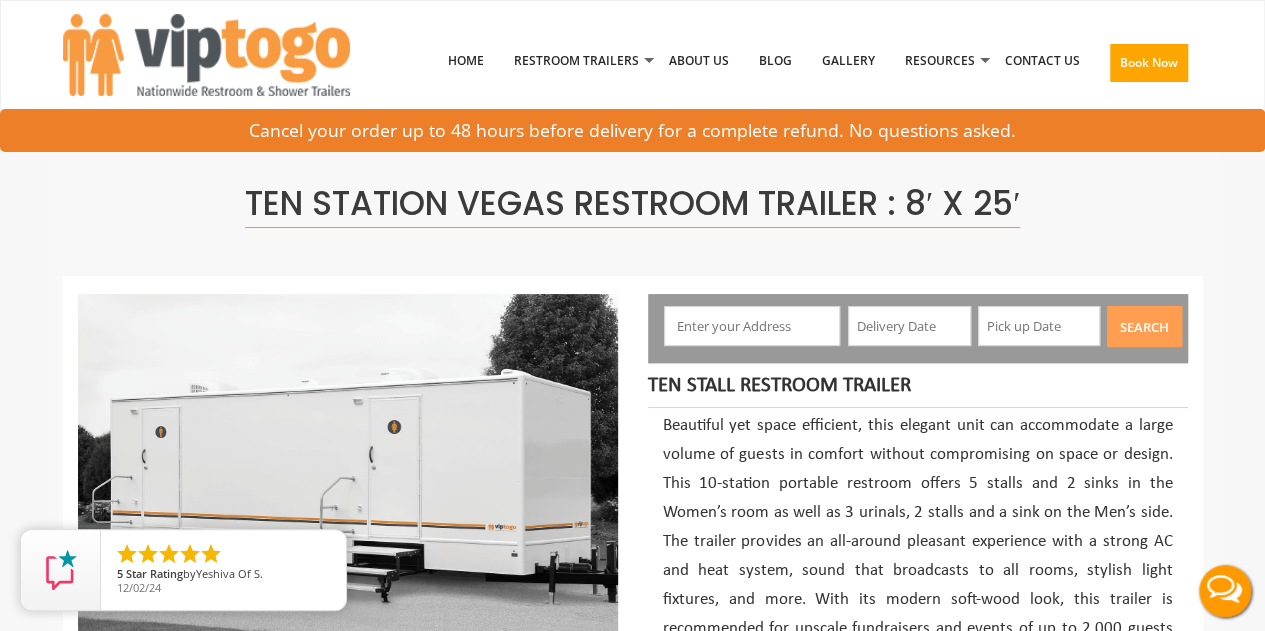 click at bounding box center (752, 326) 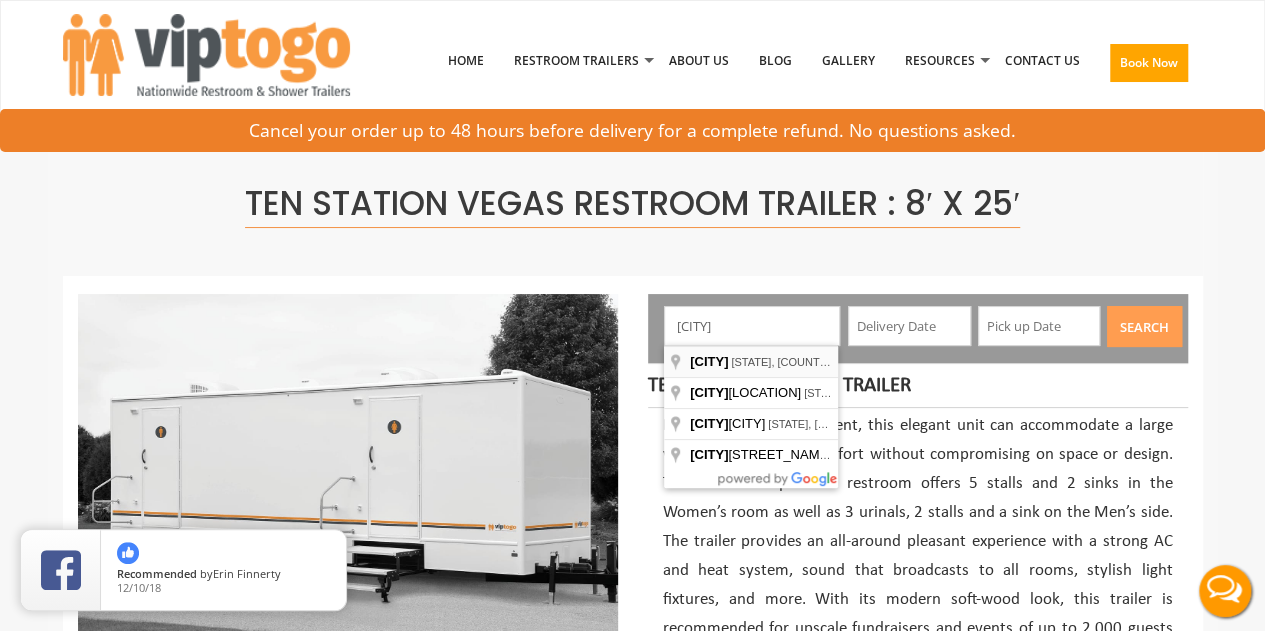 type on "[CITY]" 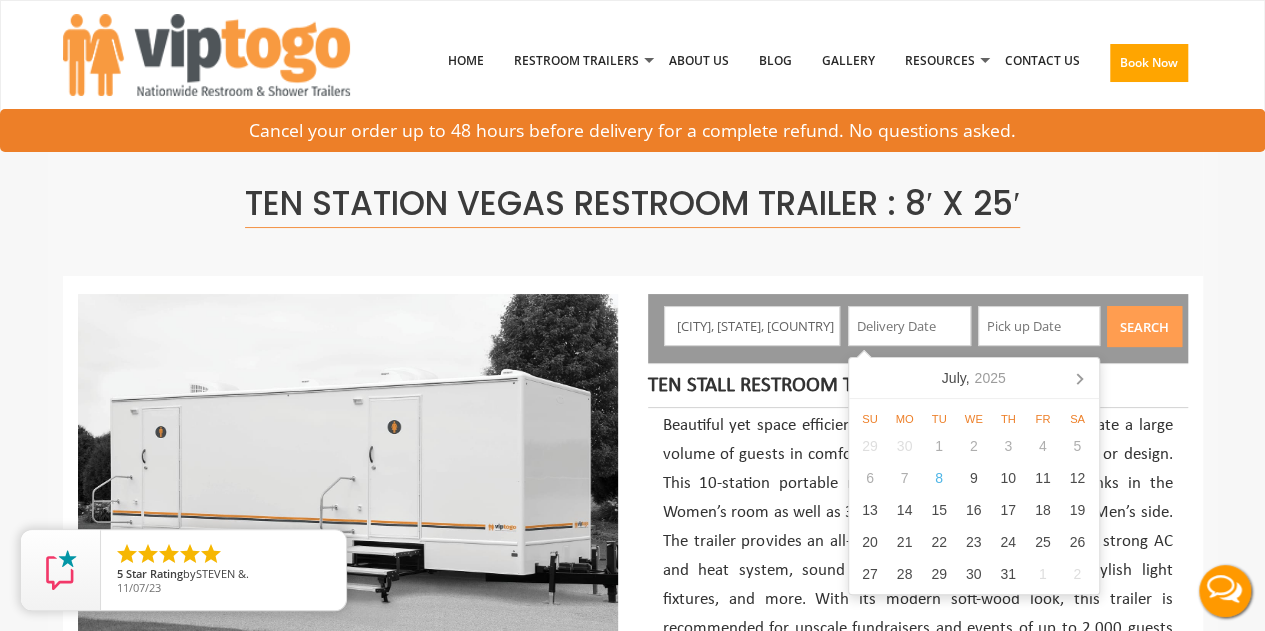 click at bounding box center (909, 326) 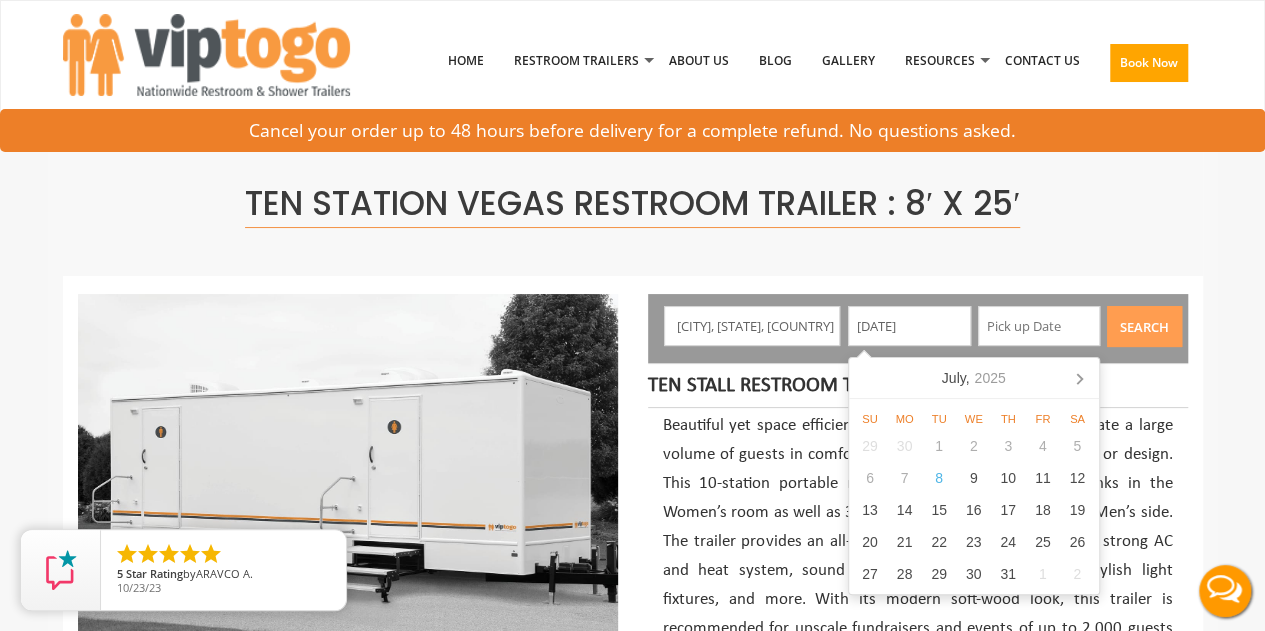 click on "[DATE]" at bounding box center [909, 326] 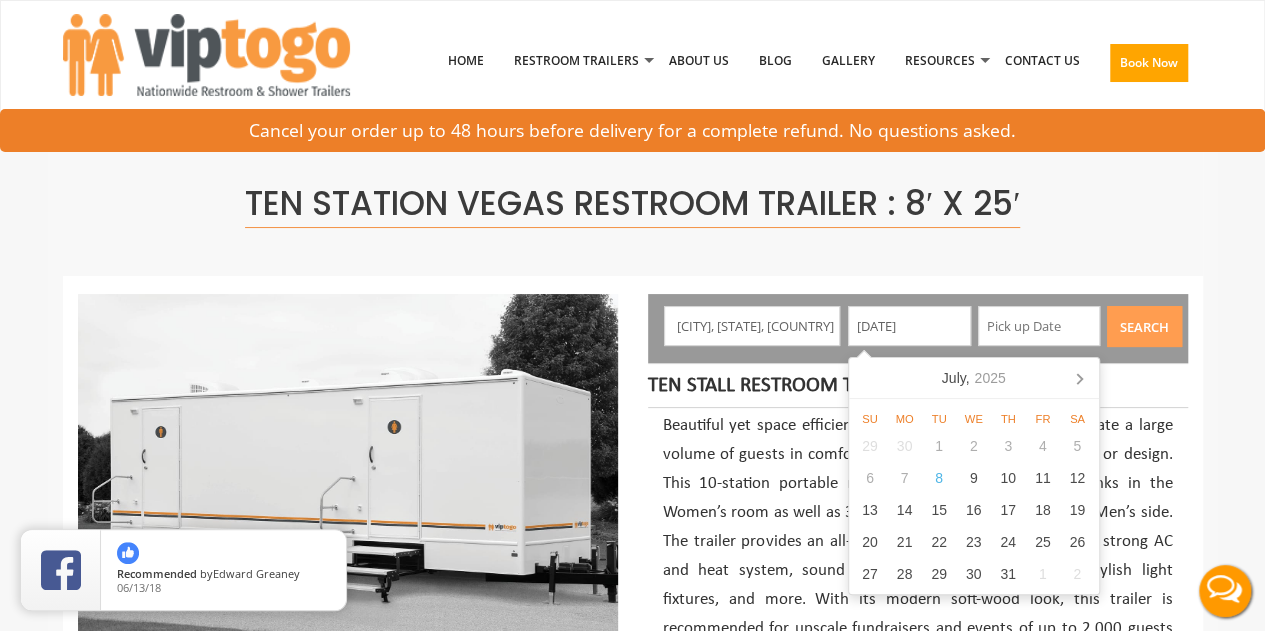 type on "[DATE]" 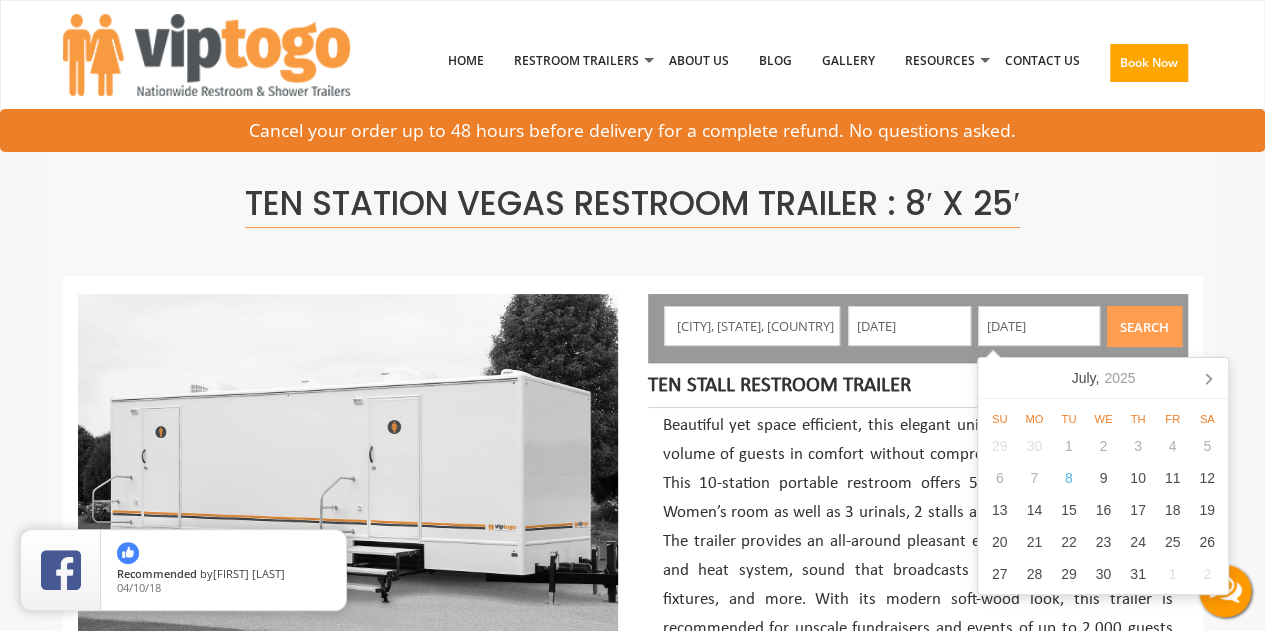 type on "[DATE]" 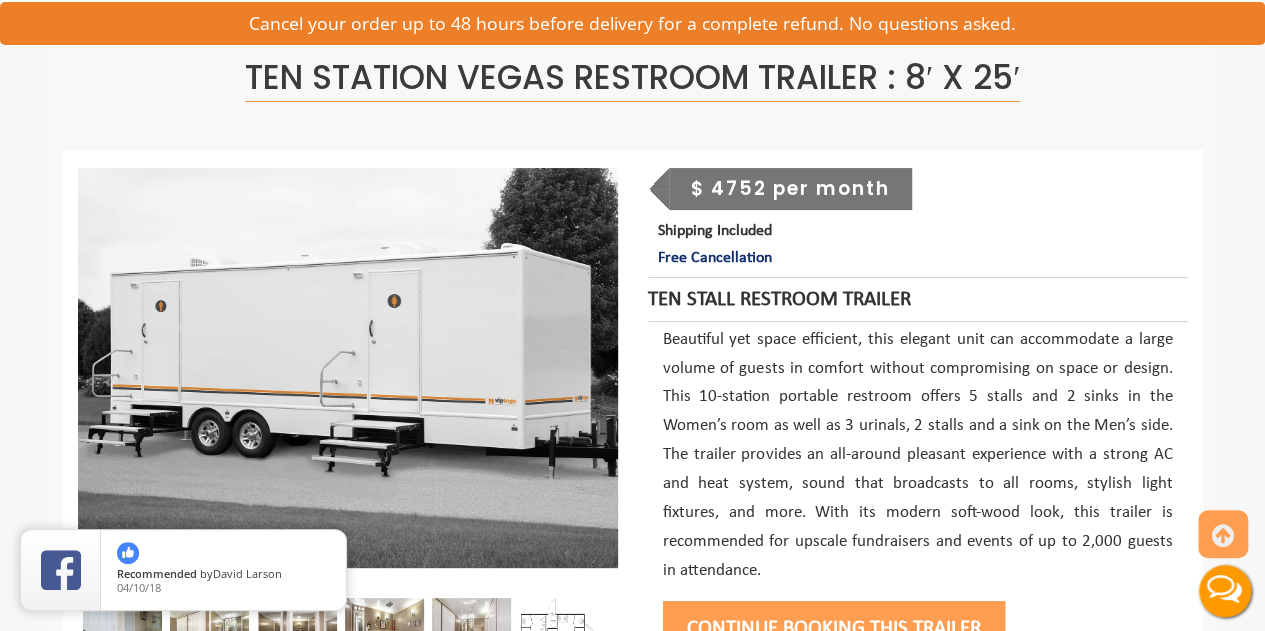 scroll, scrollTop: 119, scrollLeft: 0, axis: vertical 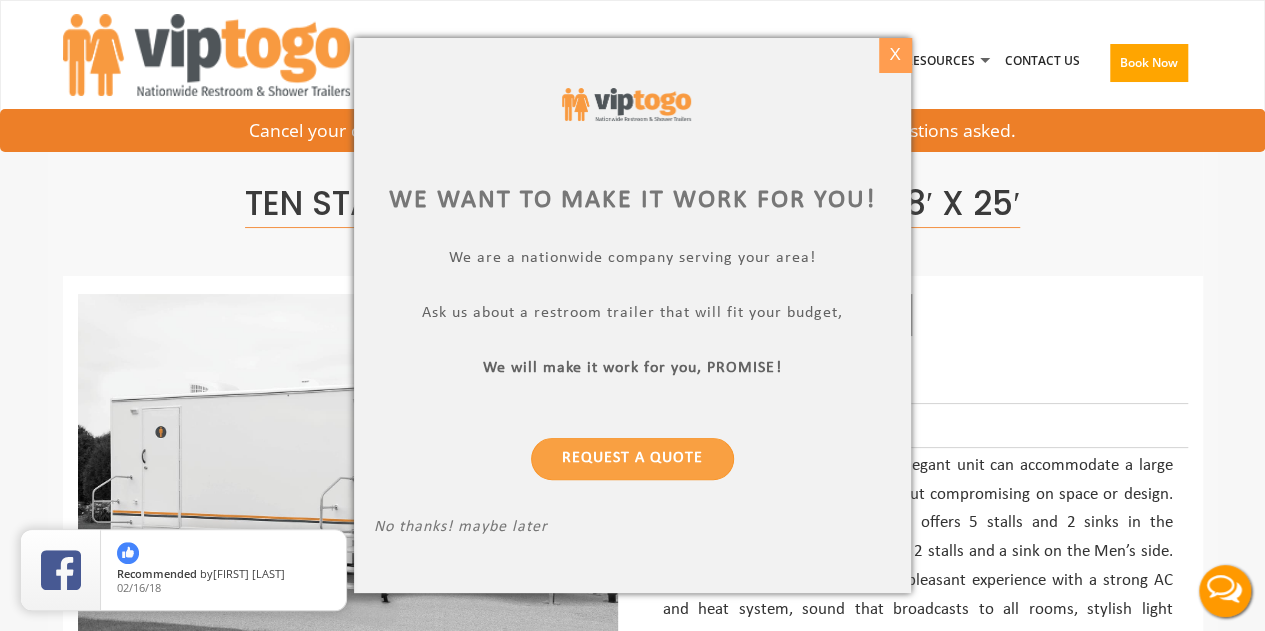 click on "X" at bounding box center (895, 55) 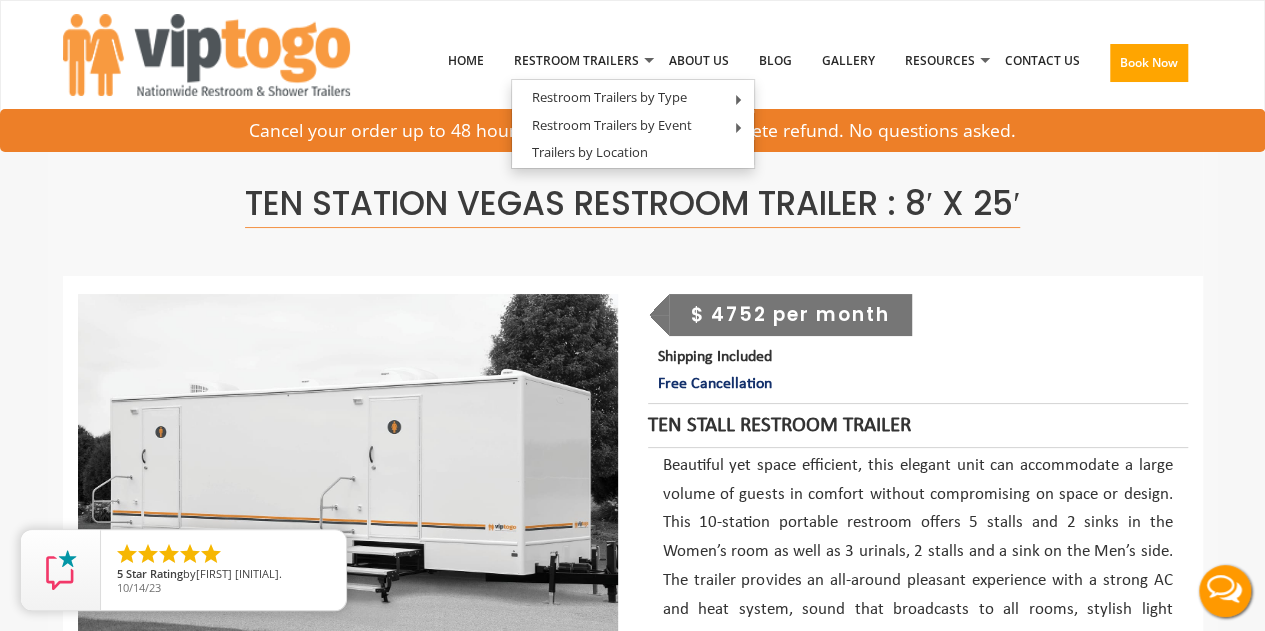 click at bounding box center (633, 599) 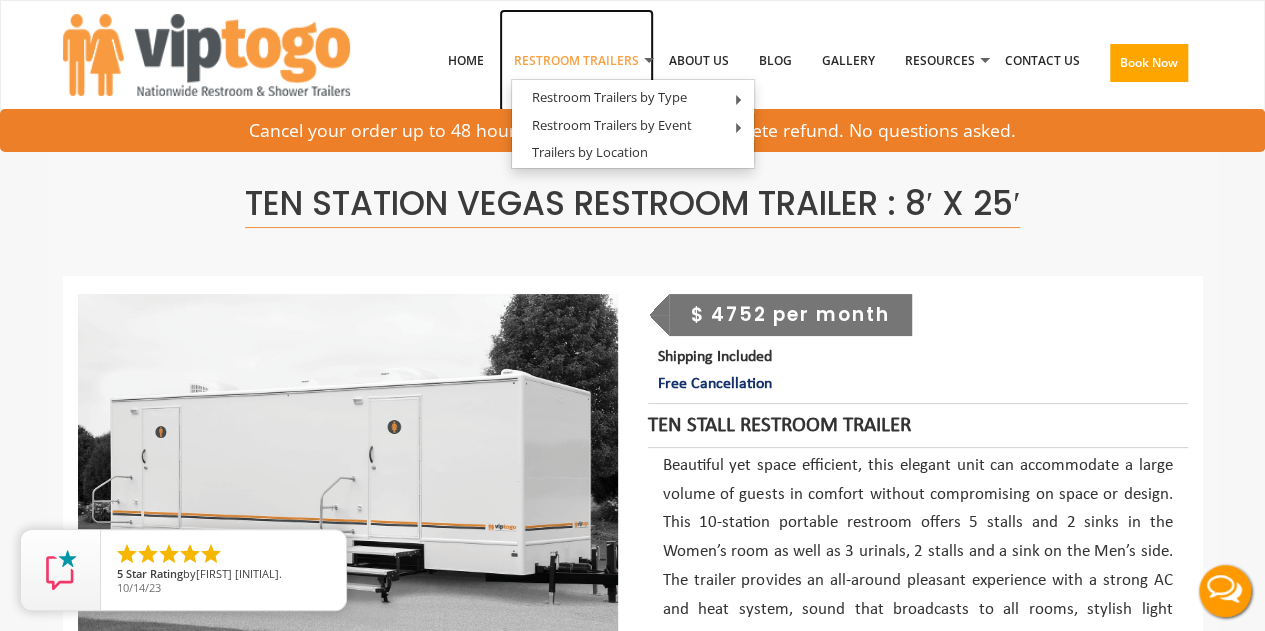 click on "Restroom Trailers" at bounding box center (576, 61) 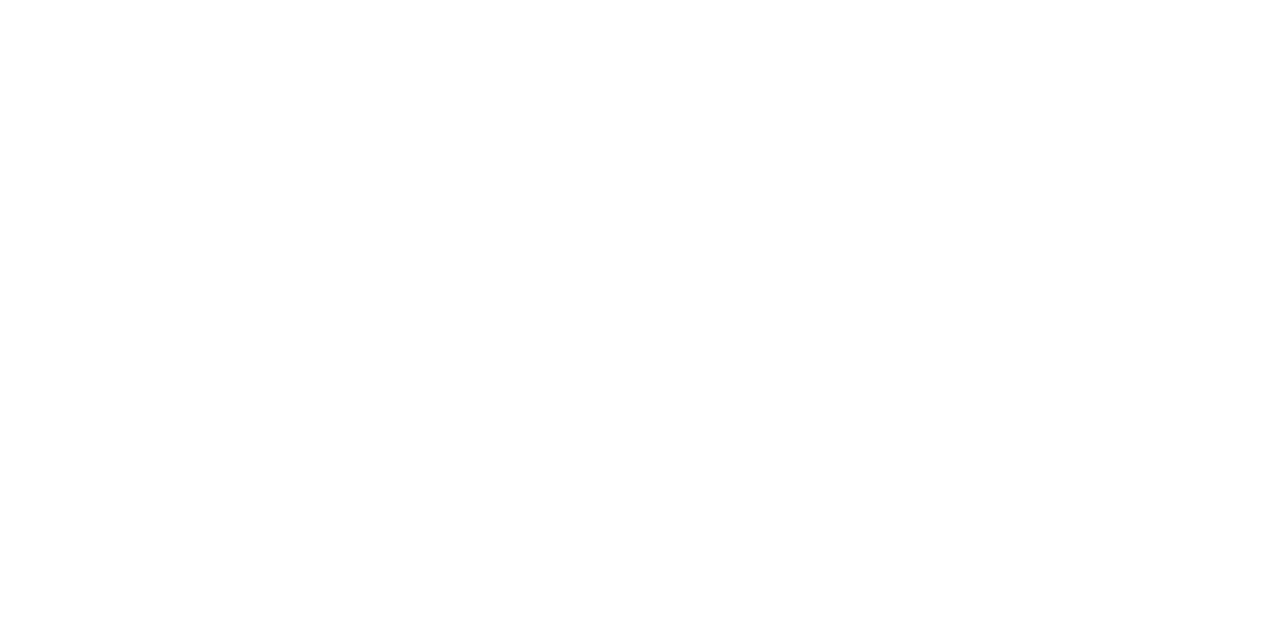 scroll, scrollTop: 0, scrollLeft: 0, axis: both 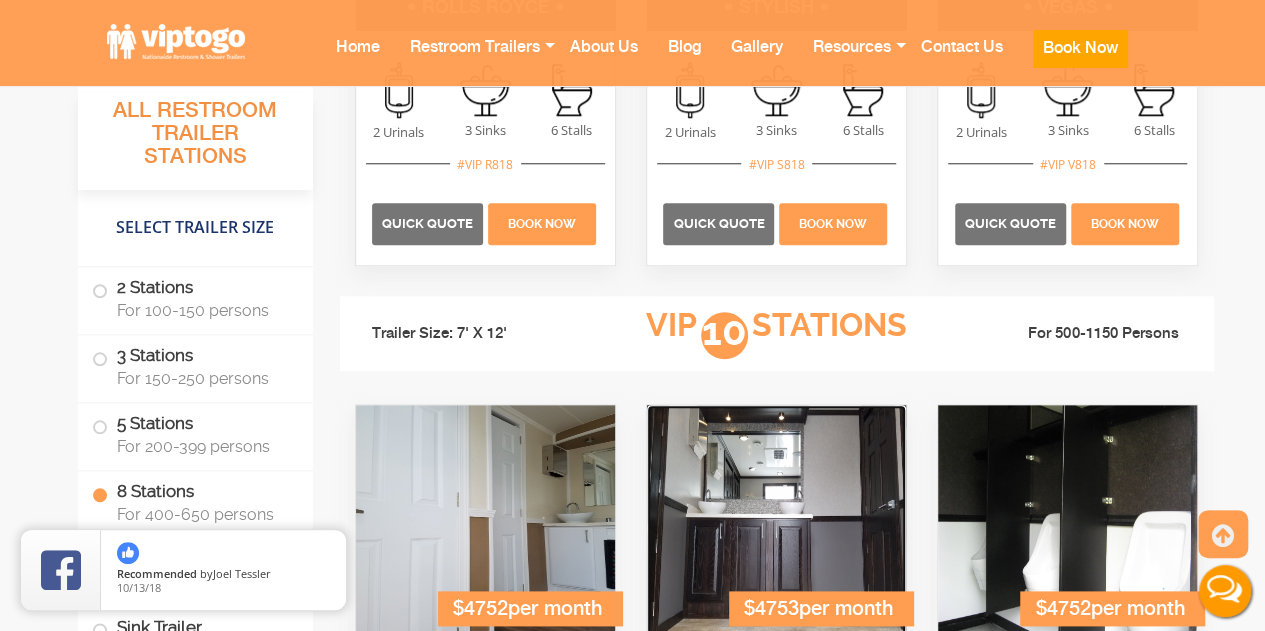 click at bounding box center [776, 520] 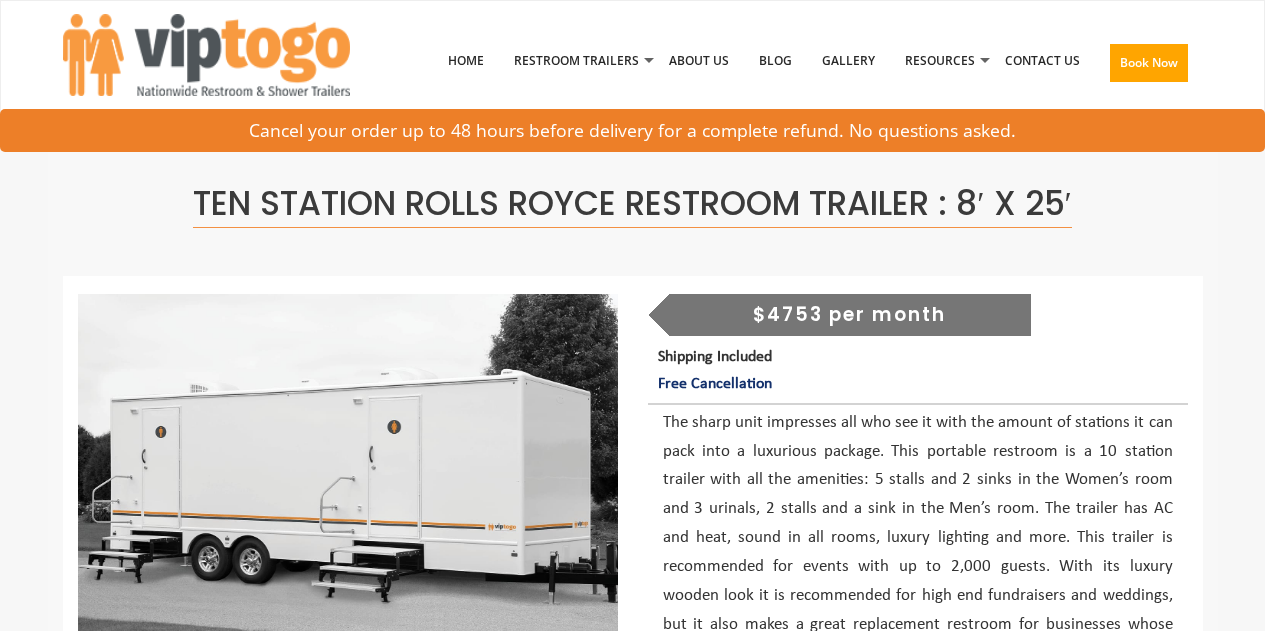 scroll, scrollTop: 0, scrollLeft: 0, axis: both 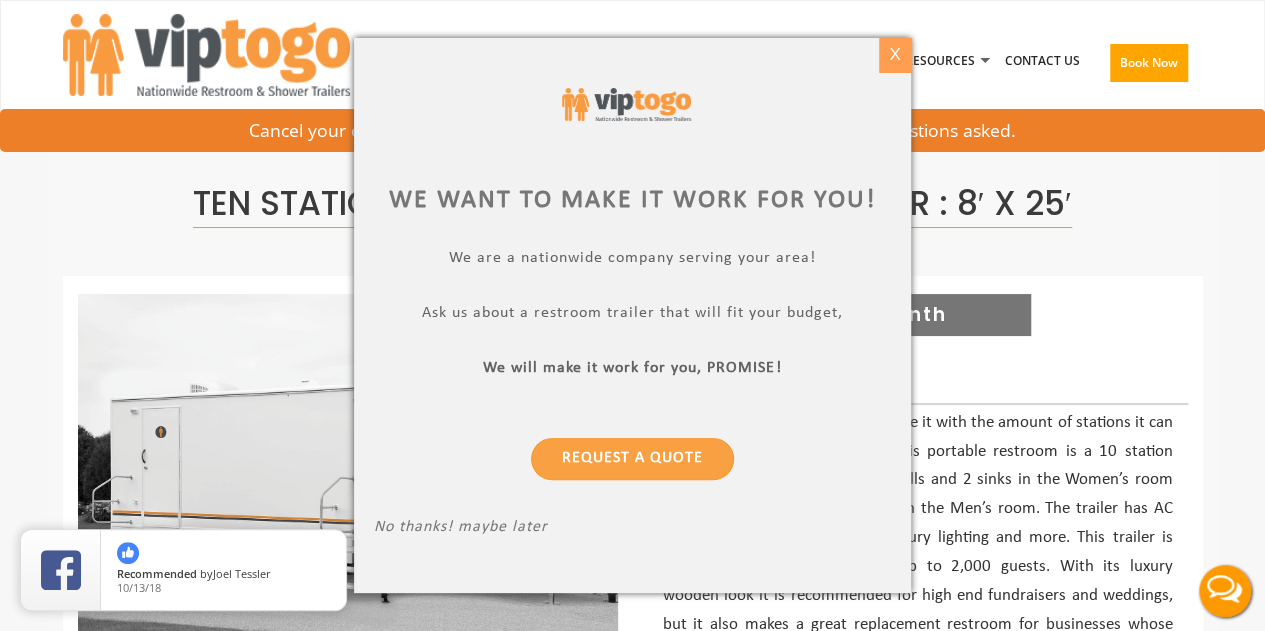 click on "X" at bounding box center (895, 55) 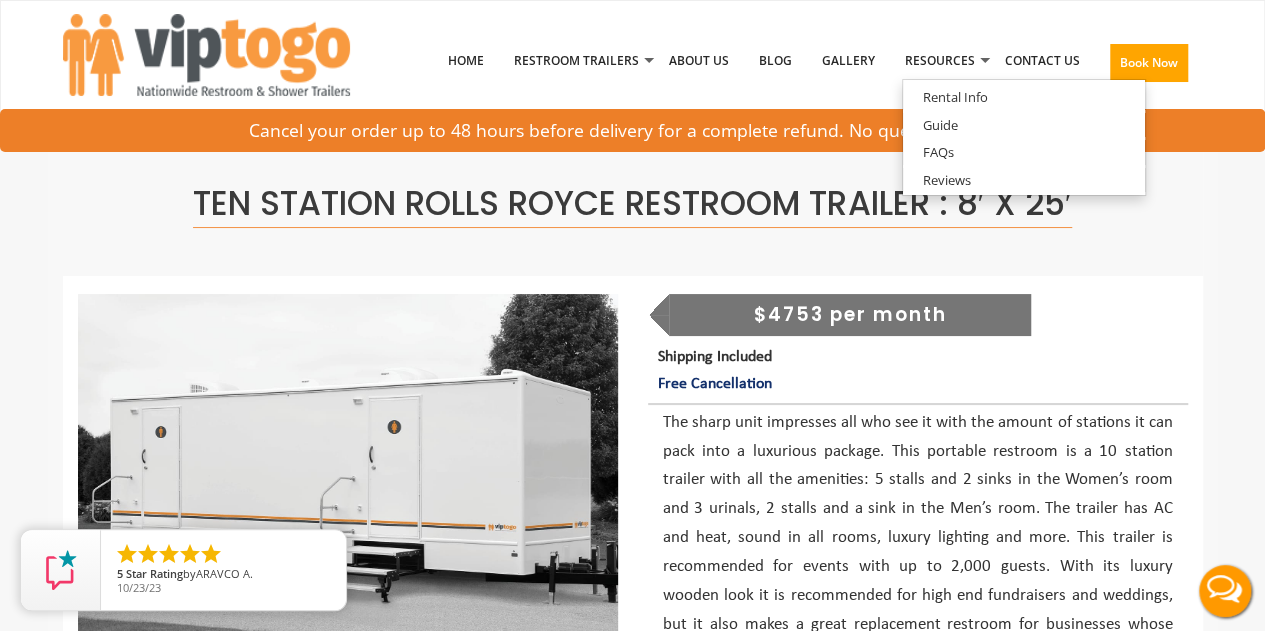 click on "$4753 per month" at bounding box center (850, 315) 